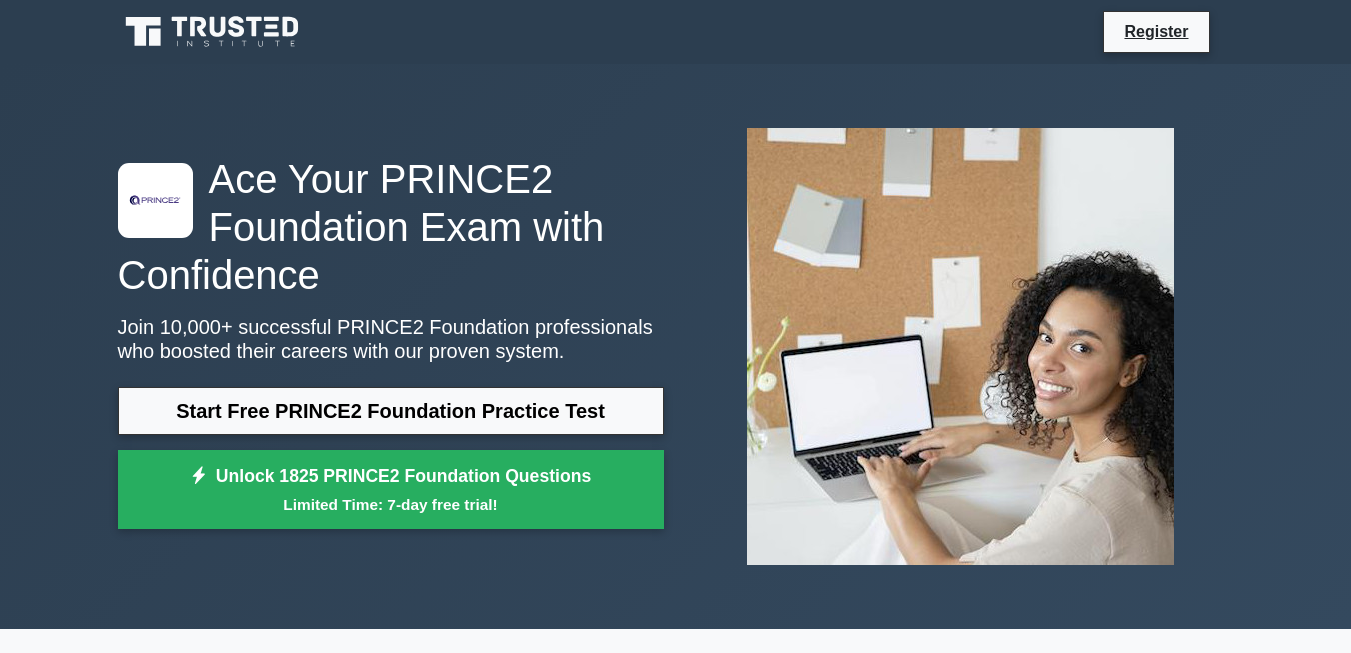 scroll, scrollTop: 0, scrollLeft: 0, axis: both 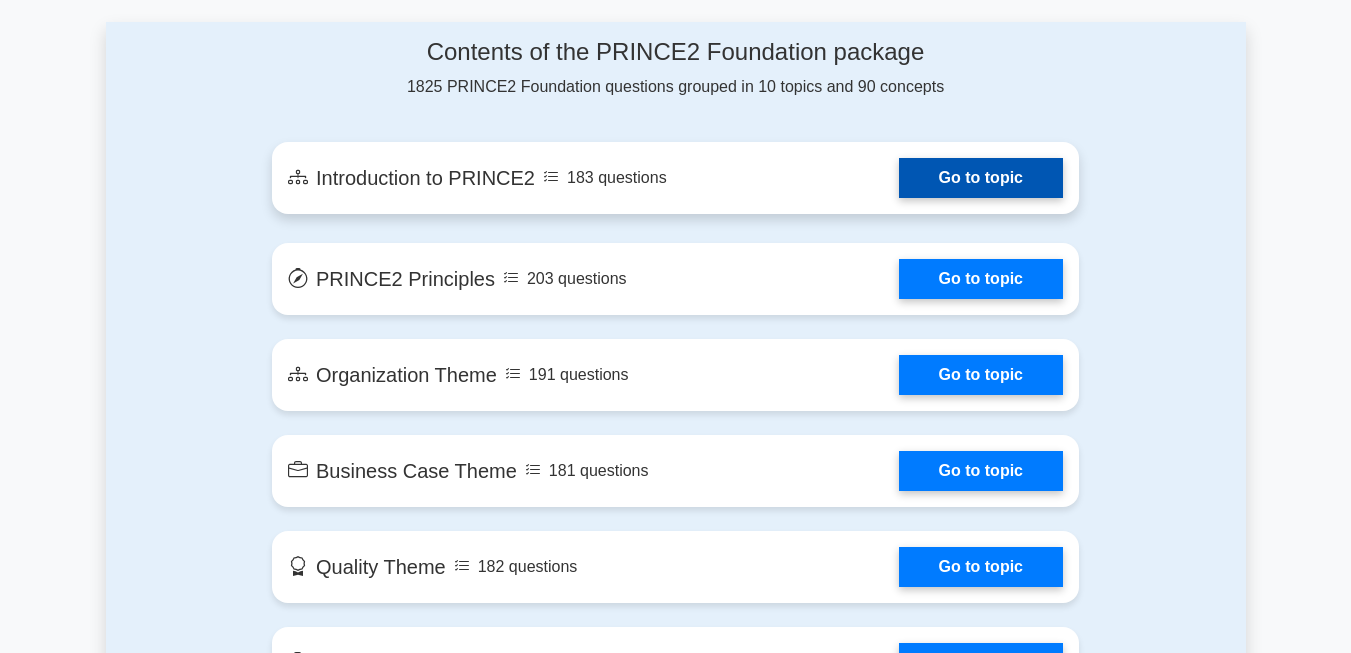 click on "Go to topic" at bounding box center [981, 178] 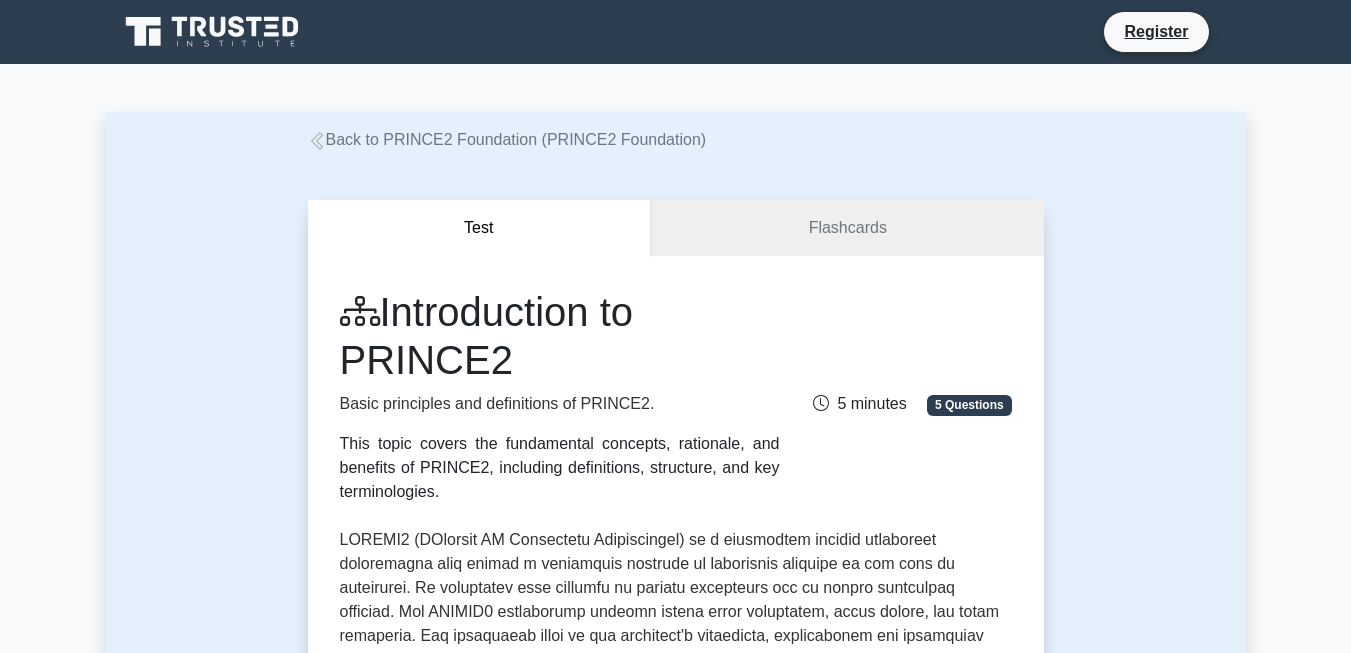 scroll, scrollTop: 0, scrollLeft: 0, axis: both 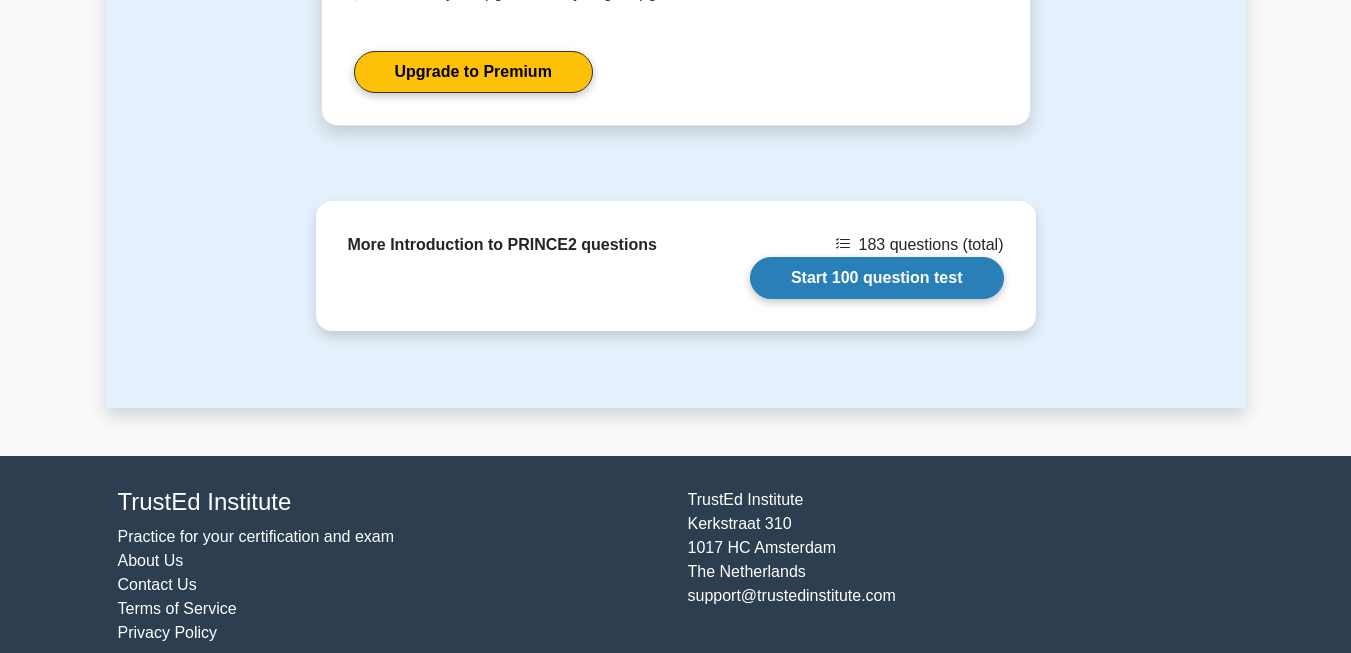 click on "Start 100 question test" at bounding box center (877, 278) 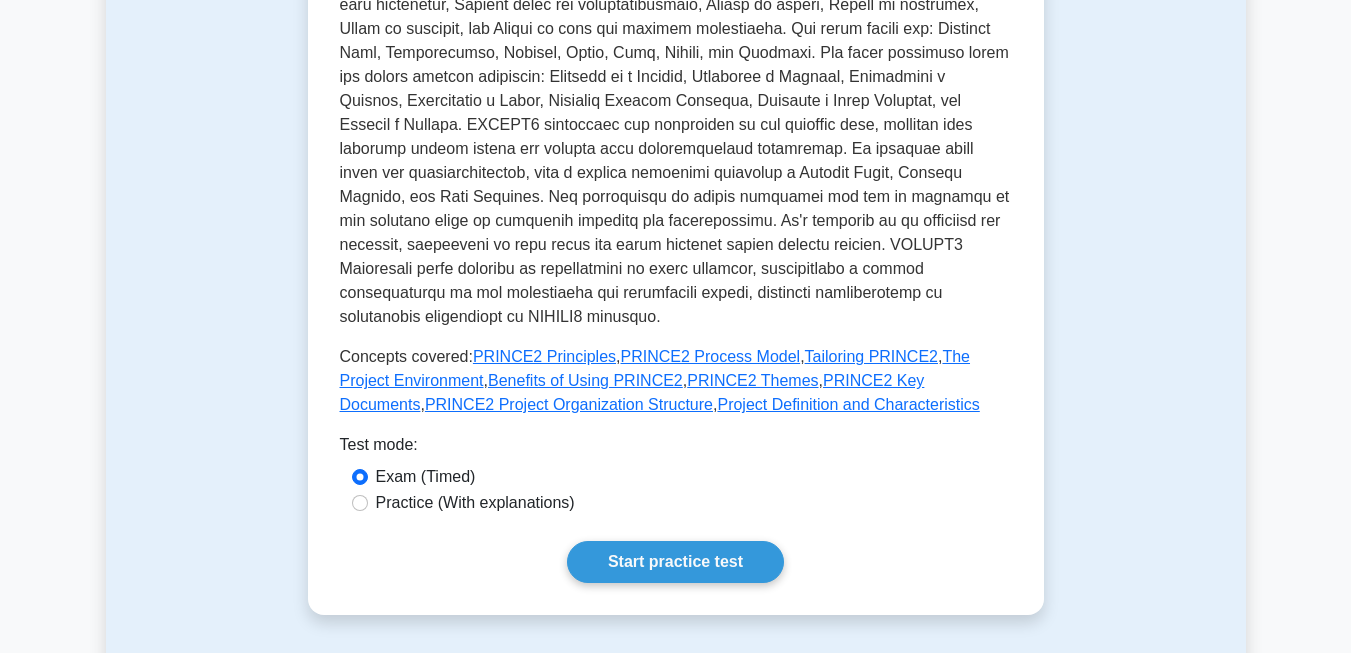 scroll, scrollTop: 729, scrollLeft: 0, axis: vertical 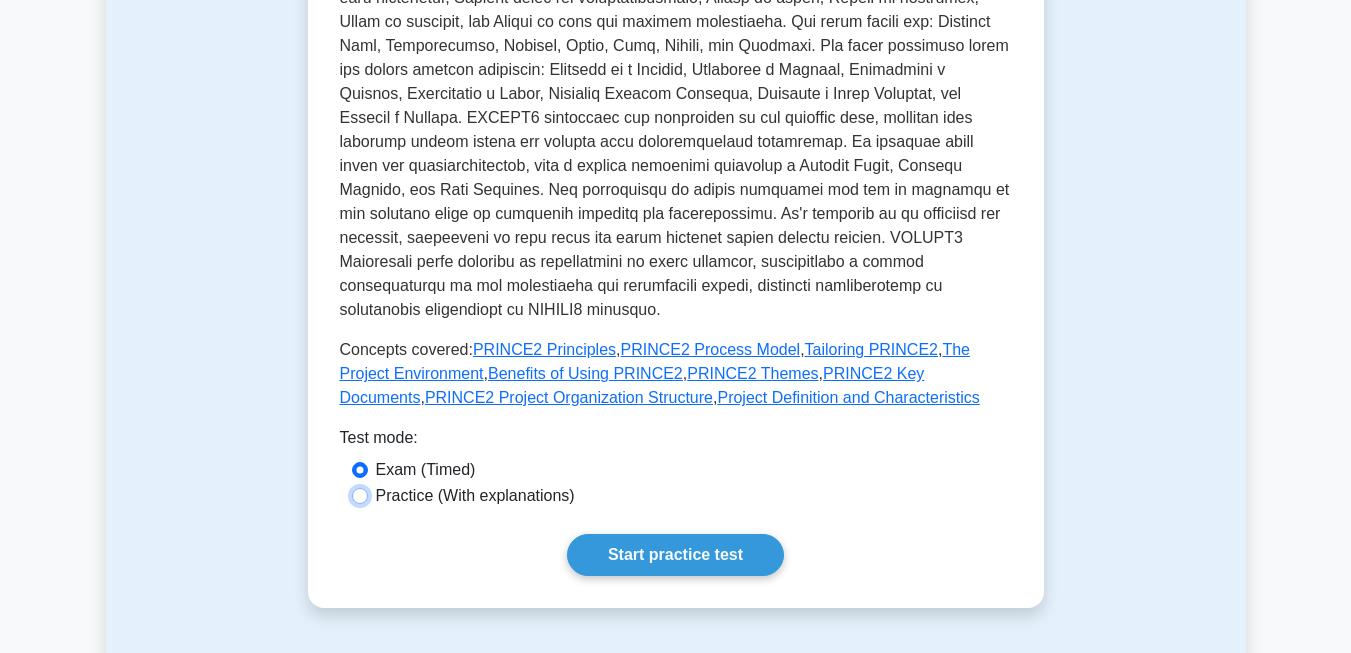 click on "Practice (With explanations)" at bounding box center (360, 496) 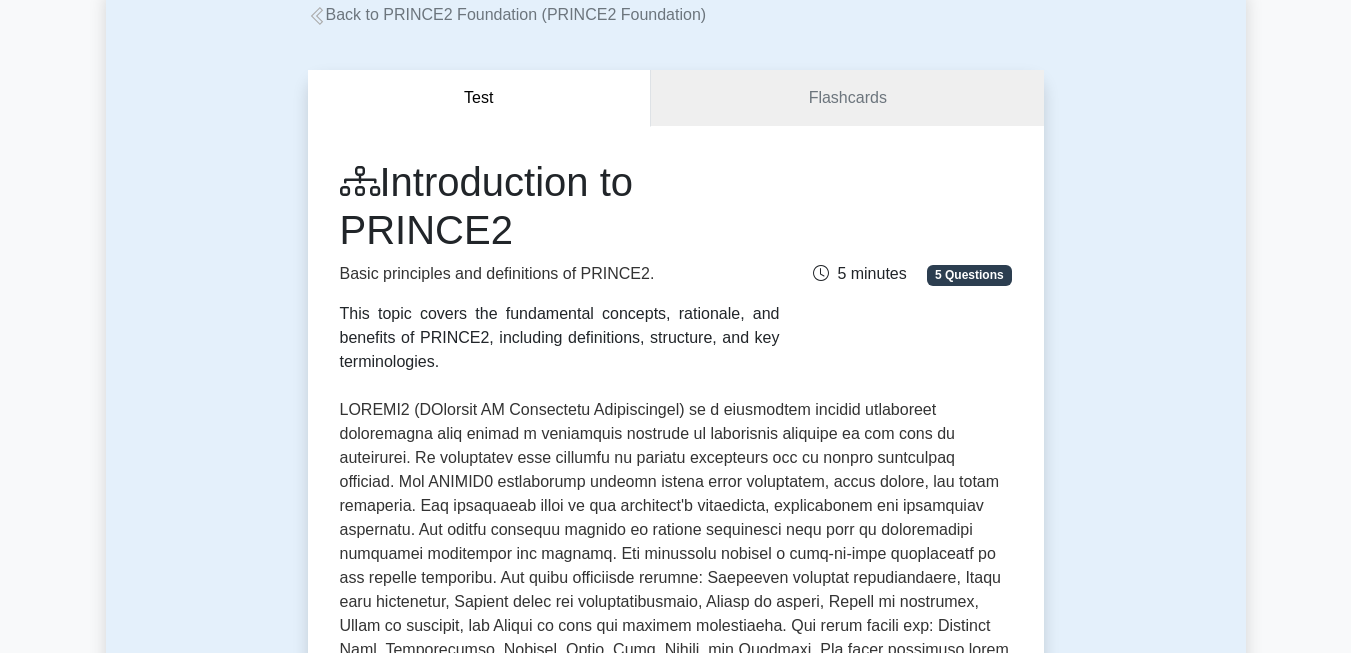 scroll, scrollTop: 126, scrollLeft: 0, axis: vertical 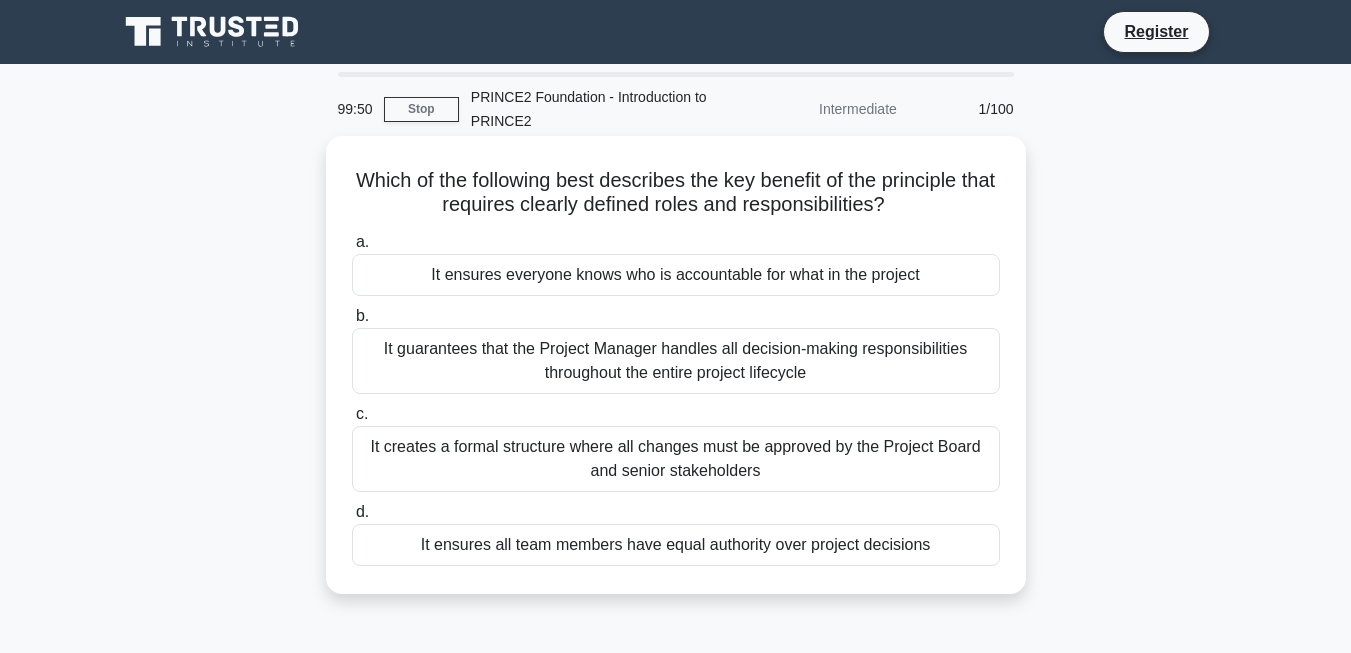 click on "It guarantees that the Project Manager handles all decision-making responsibilities throughout the entire project lifecycle" at bounding box center [676, 361] 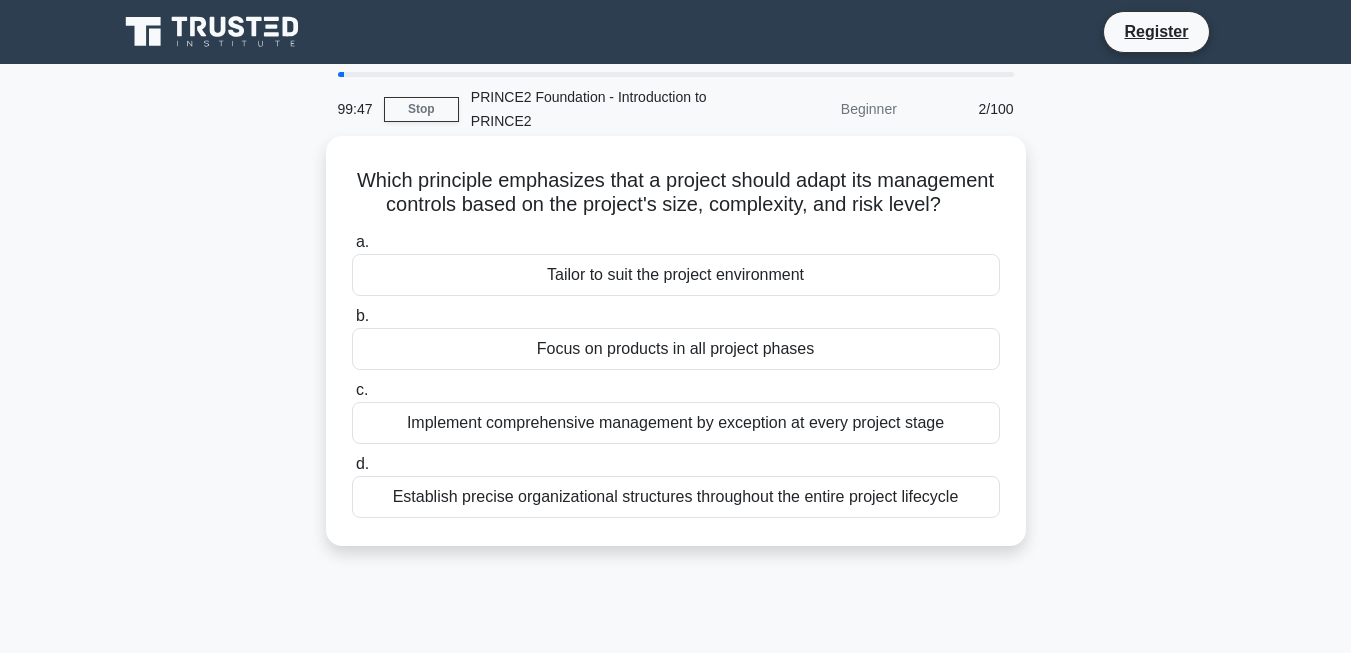 click on "Tailor to suit the project environment" at bounding box center [676, 275] 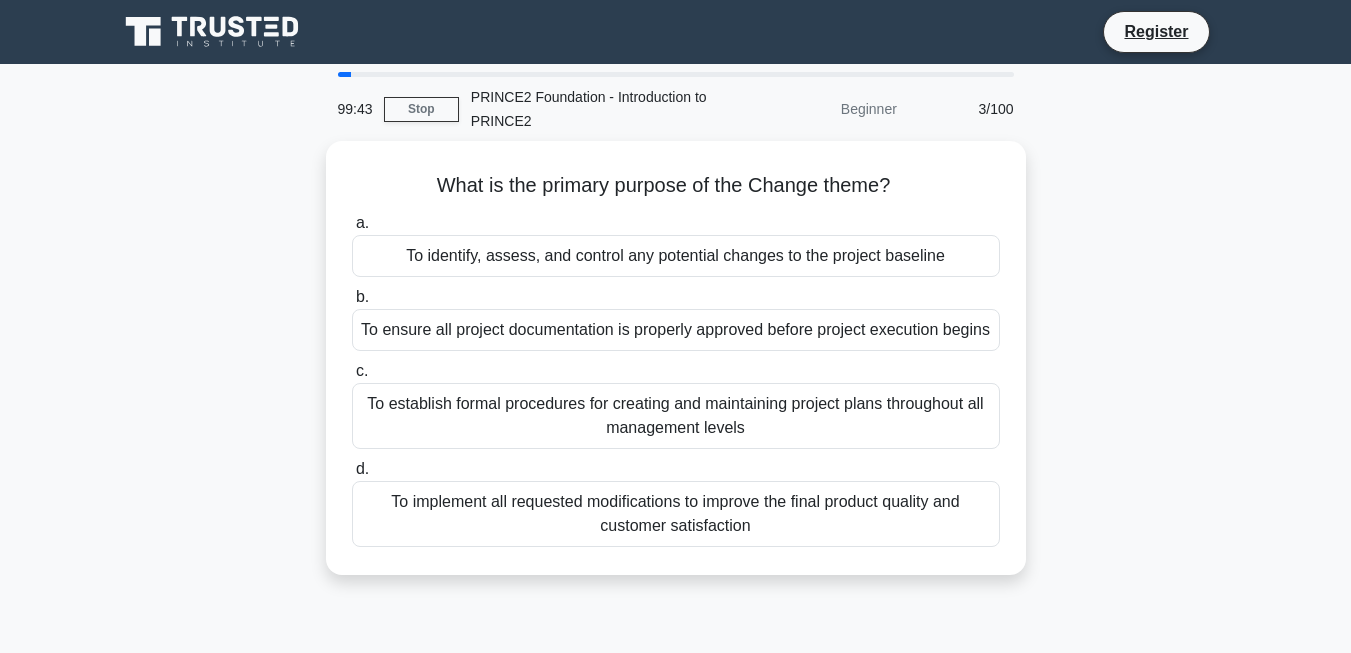 click on "b.
To ensure all project documentation is properly approved before project execution begins" at bounding box center (676, 318) 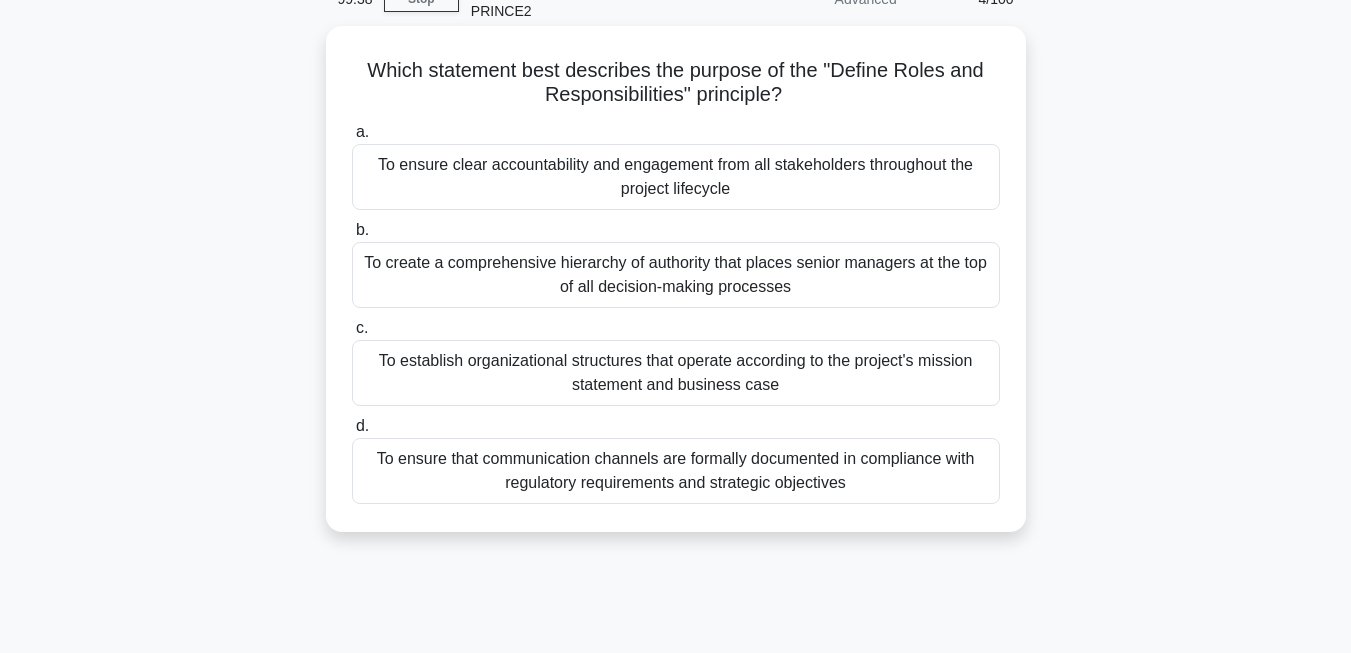 scroll, scrollTop: 0, scrollLeft: 0, axis: both 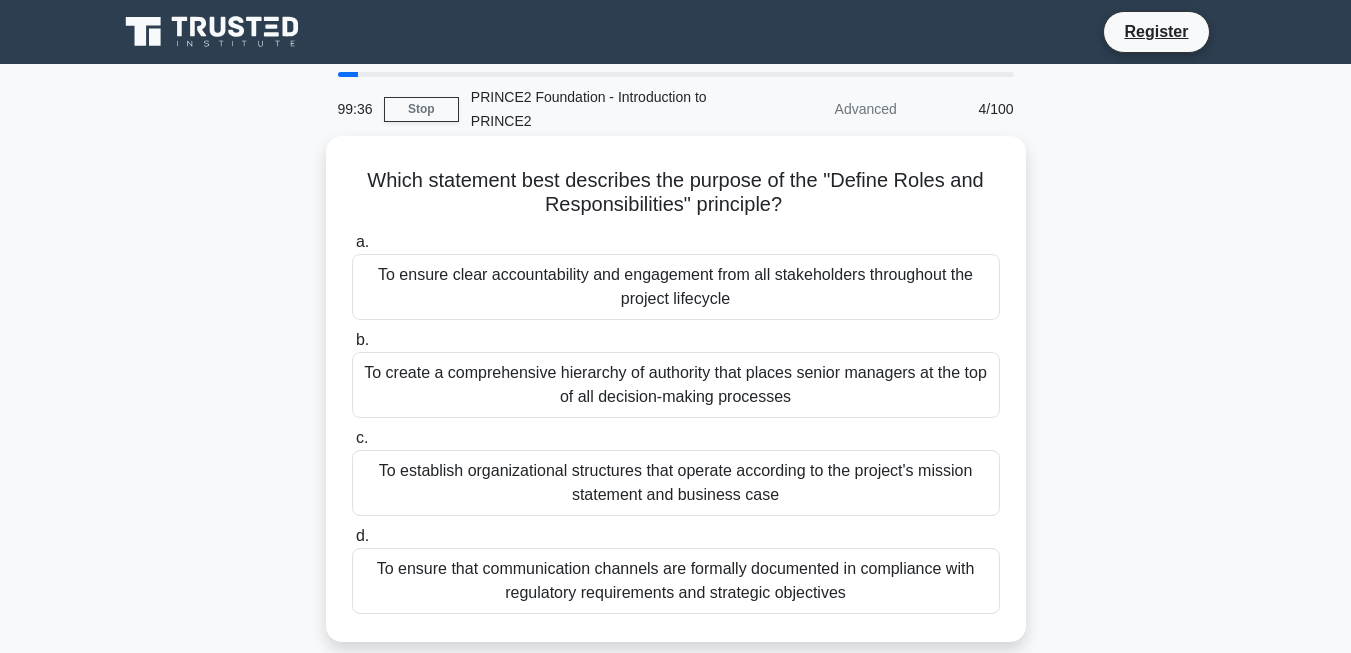 drag, startPoint x: 558, startPoint y: 395, endPoint x: 457, endPoint y: 363, distance: 105.9481 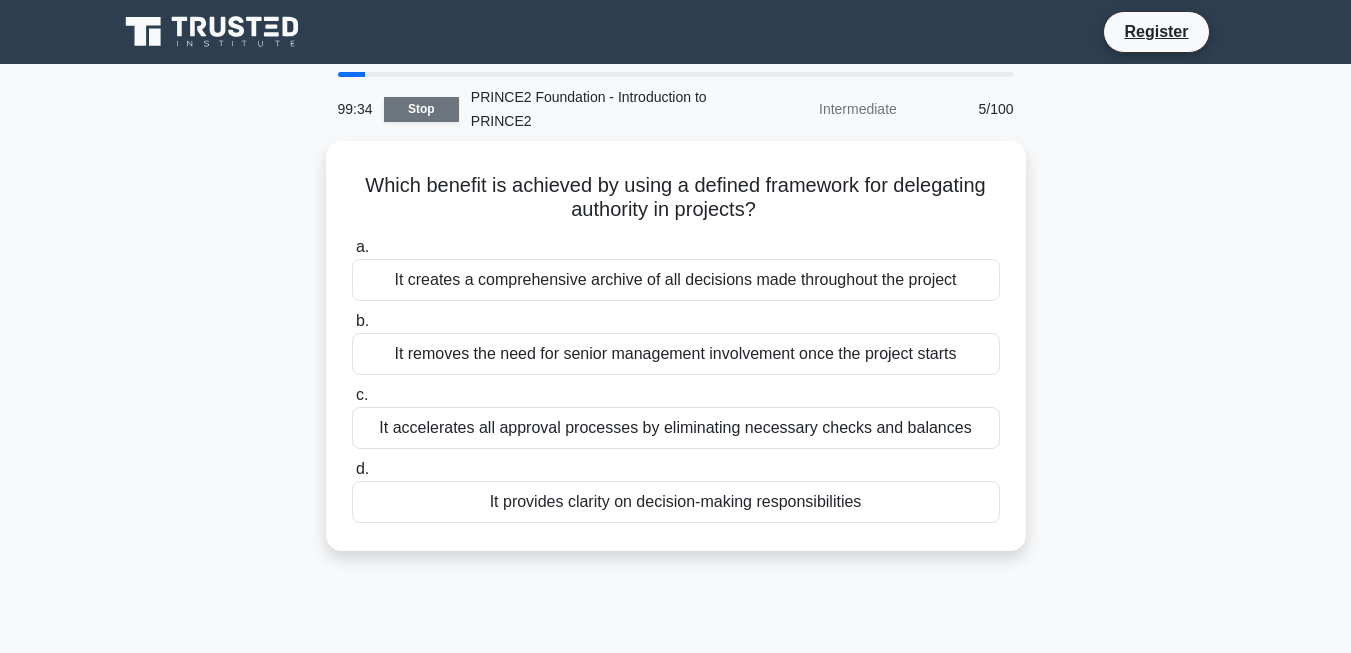 click on "Stop" at bounding box center (421, 109) 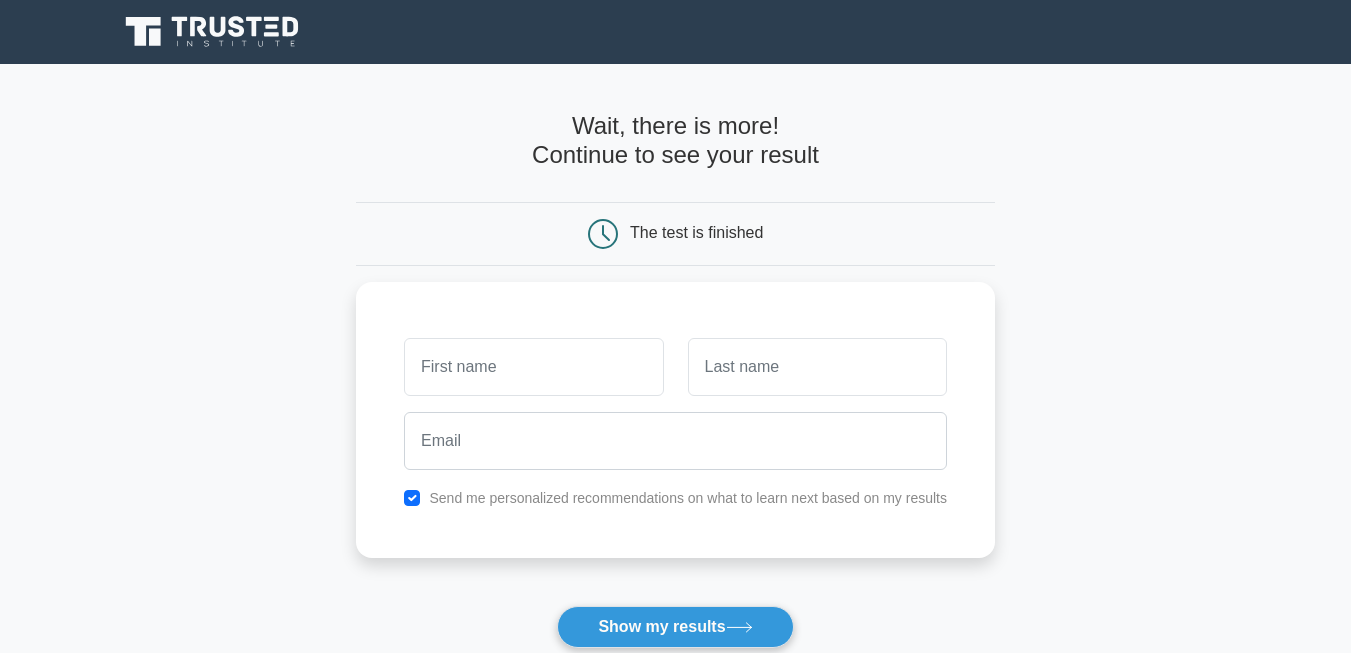 scroll, scrollTop: 0, scrollLeft: 0, axis: both 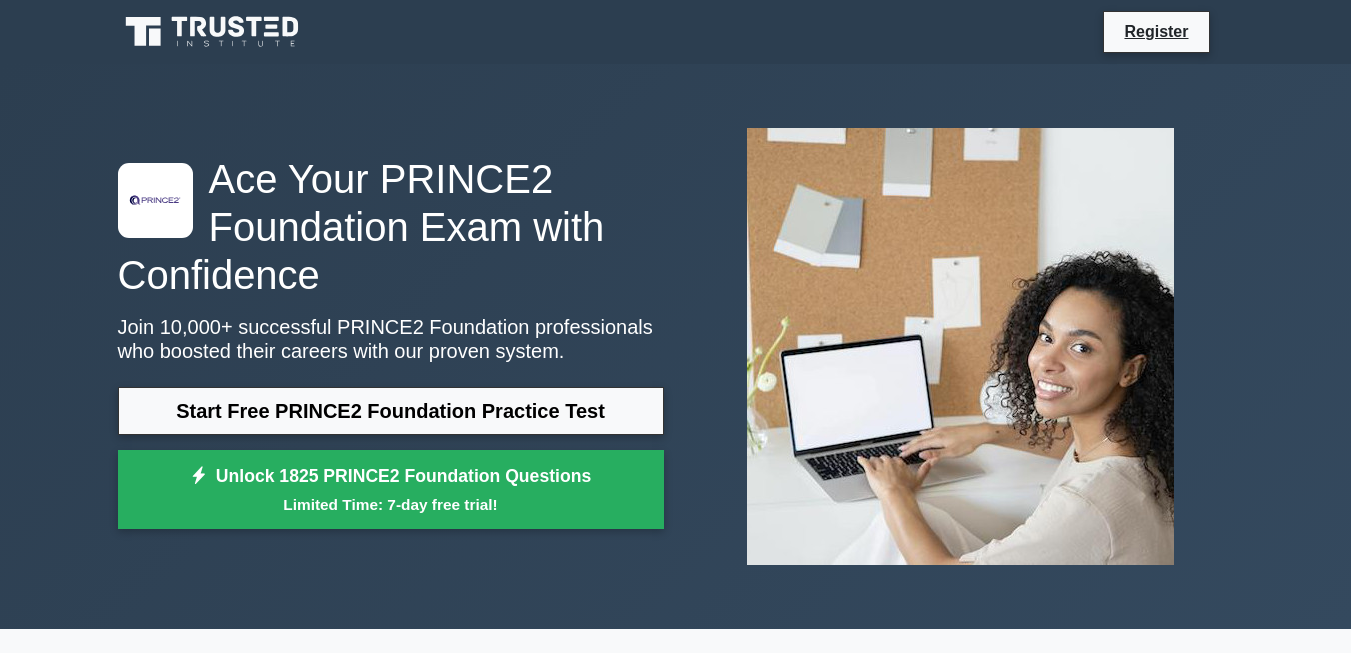 click at bounding box center [214, 32] 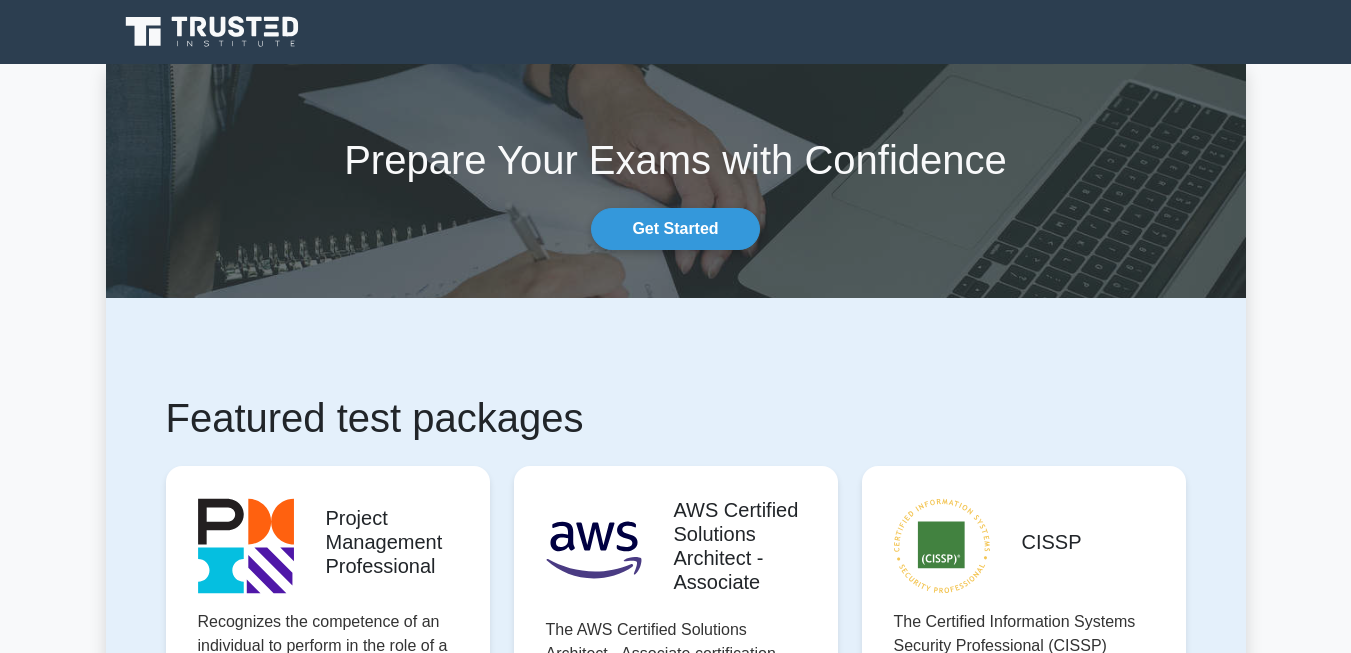 scroll, scrollTop: 0, scrollLeft: 0, axis: both 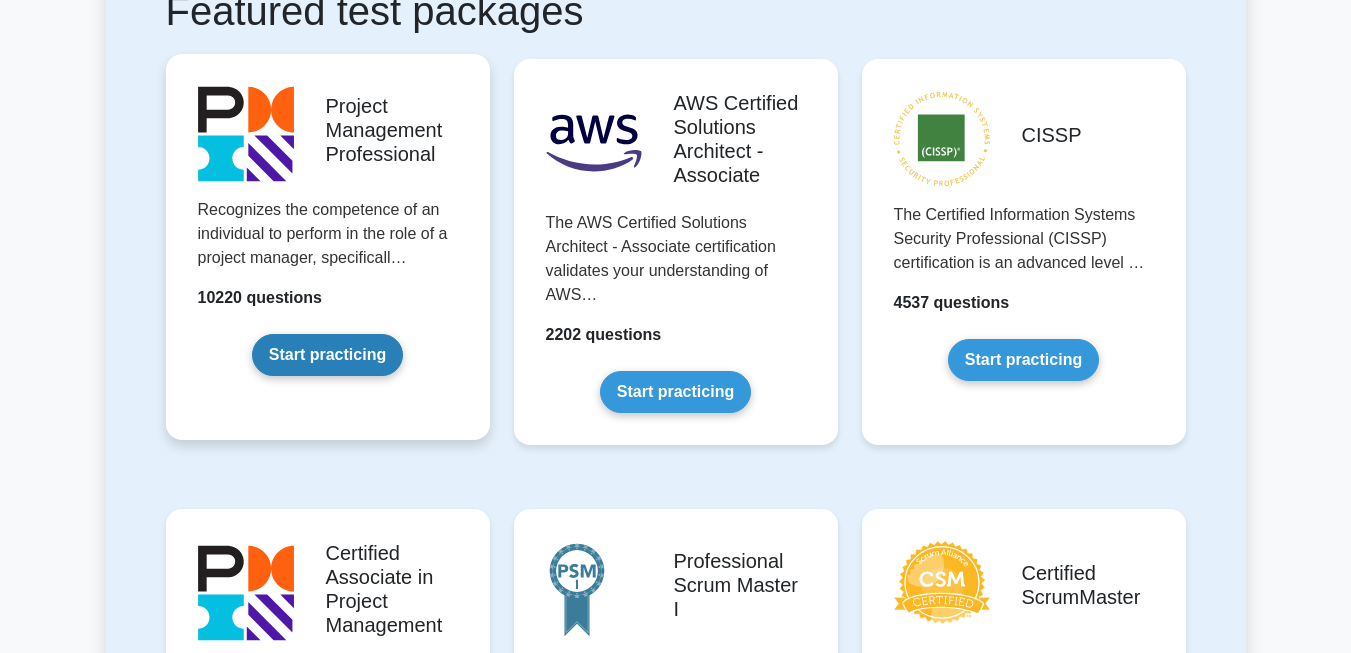 click on "Start practicing" at bounding box center [327, 355] 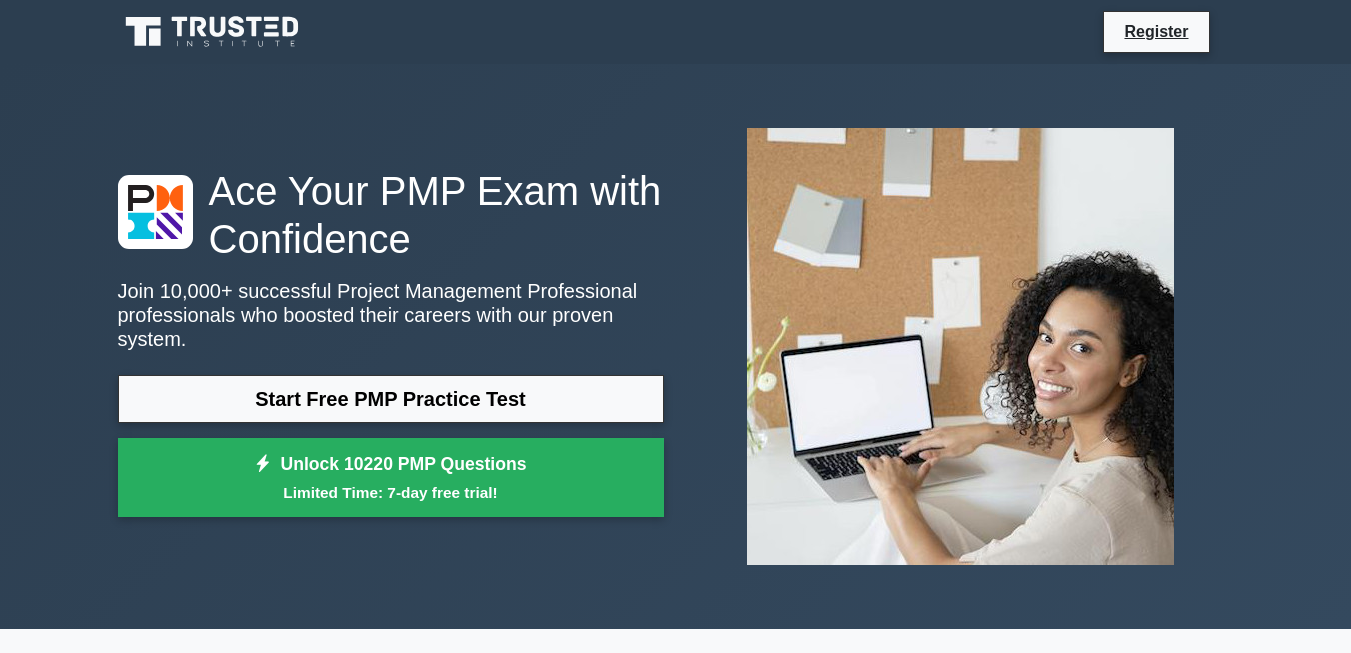 scroll, scrollTop: 0, scrollLeft: 0, axis: both 